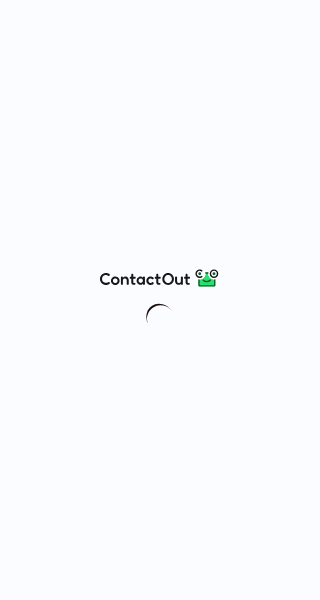 scroll, scrollTop: 0, scrollLeft: 0, axis: both 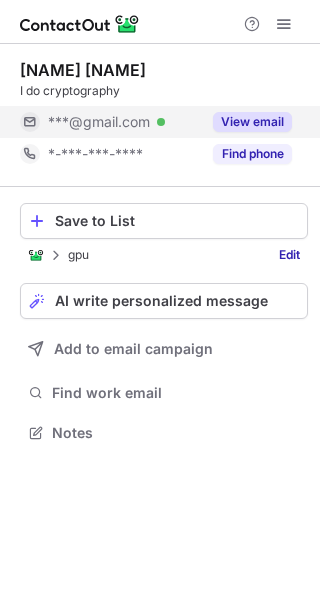 click on "View email" at bounding box center [252, 122] 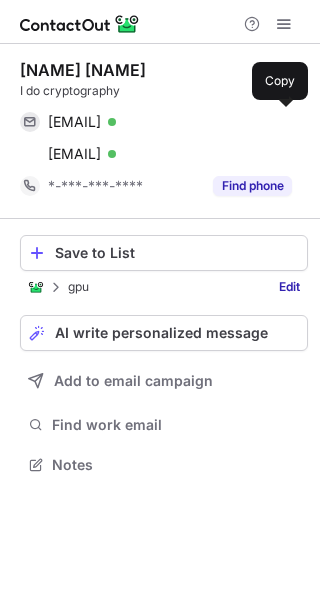 scroll, scrollTop: 9, scrollLeft: 10, axis: both 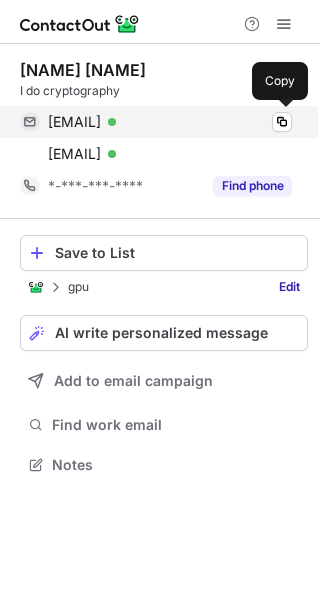 click on "durumcrustulum@gmail.com" at bounding box center (74, 122) 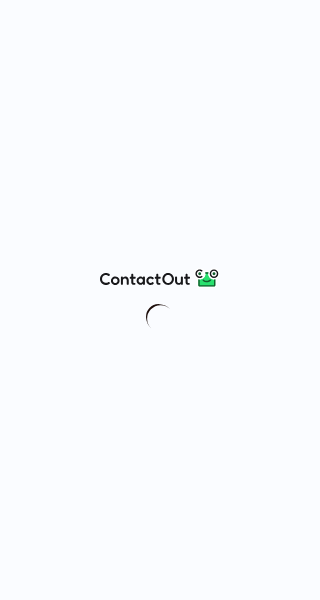 scroll, scrollTop: 0, scrollLeft: 0, axis: both 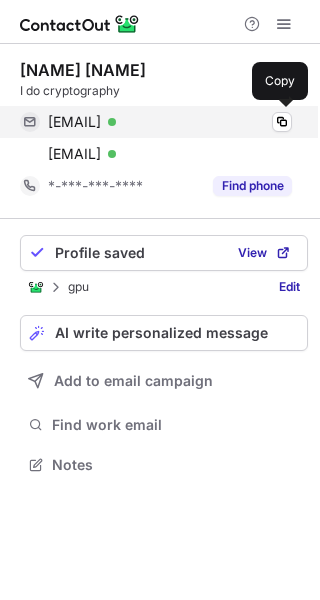 click on "durumcrustulum@gmail.com" at bounding box center [74, 122] 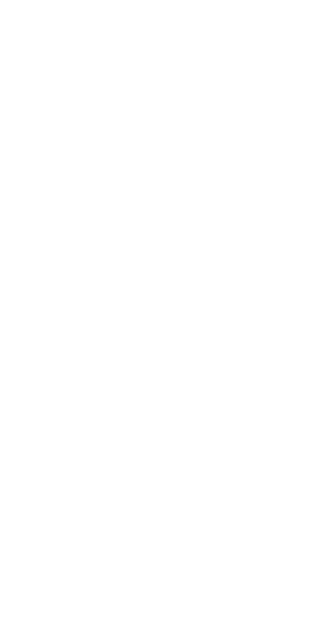 scroll, scrollTop: 0, scrollLeft: 0, axis: both 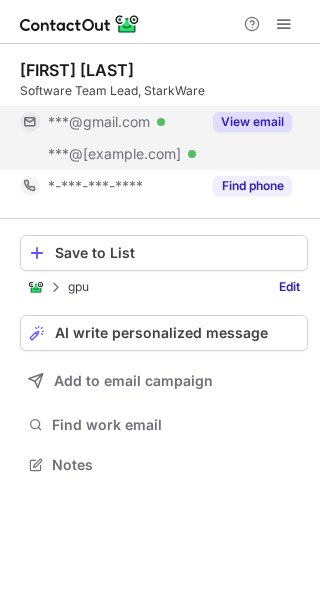 click on "View email" at bounding box center [252, 122] 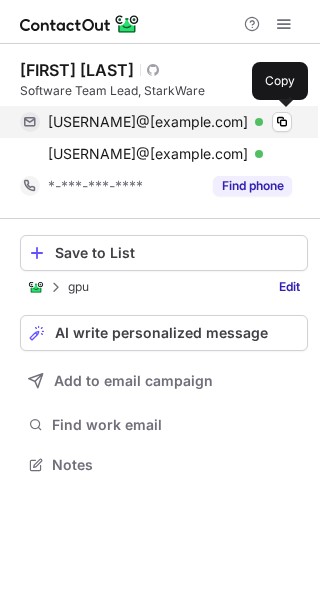 click on "itaytsabary@gmail.com" at bounding box center [148, 122] 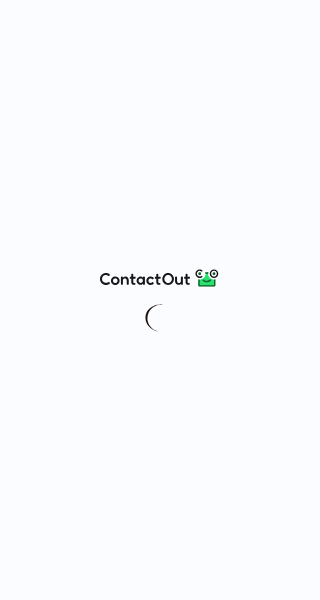 scroll, scrollTop: 0, scrollLeft: 0, axis: both 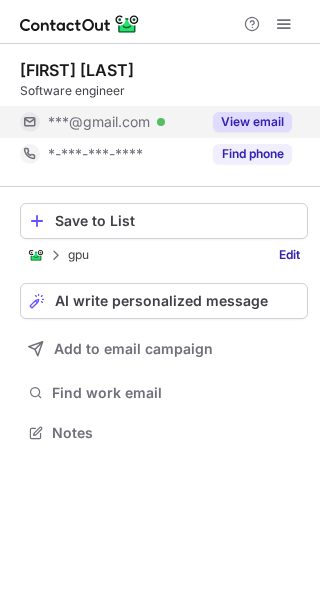click on "View email" at bounding box center (252, 122) 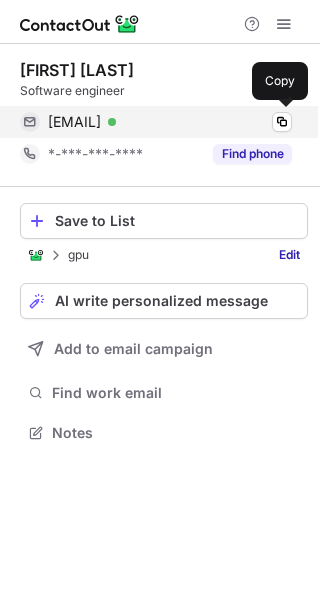 click on "arnon120@gmail.com" at bounding box center (74, 122) 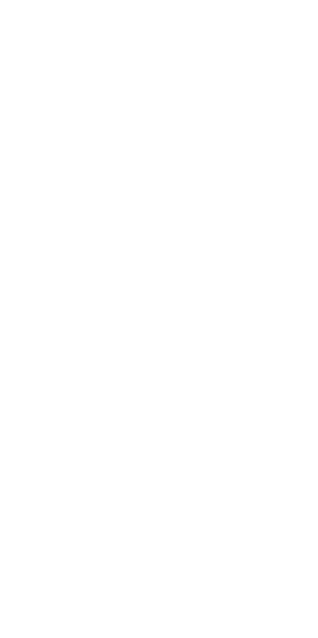 scroll, scrollTop: 0, scrollLeft: 0, axis: both 